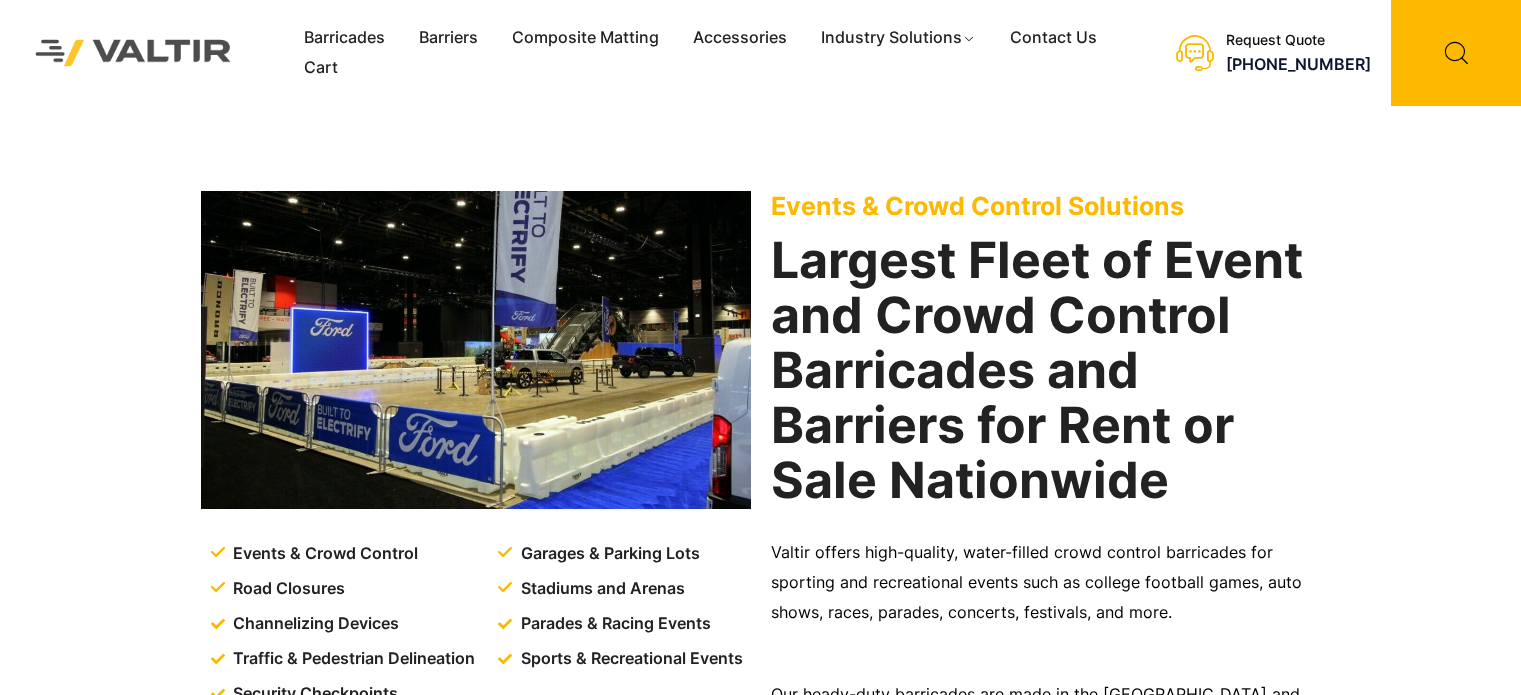 scroll, scrollTop: 0, scrollLeft: 0, axis: both 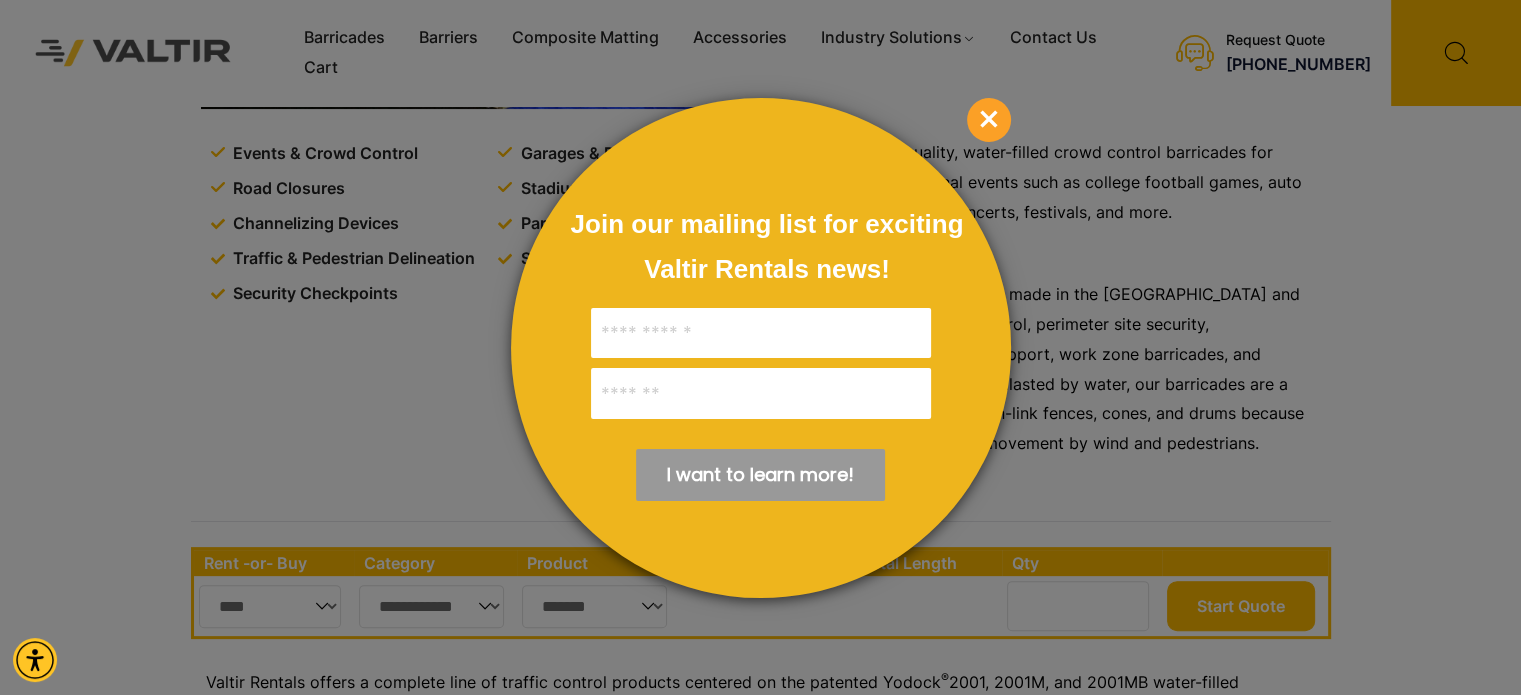 click on "×" at bounding box center [989, 120] 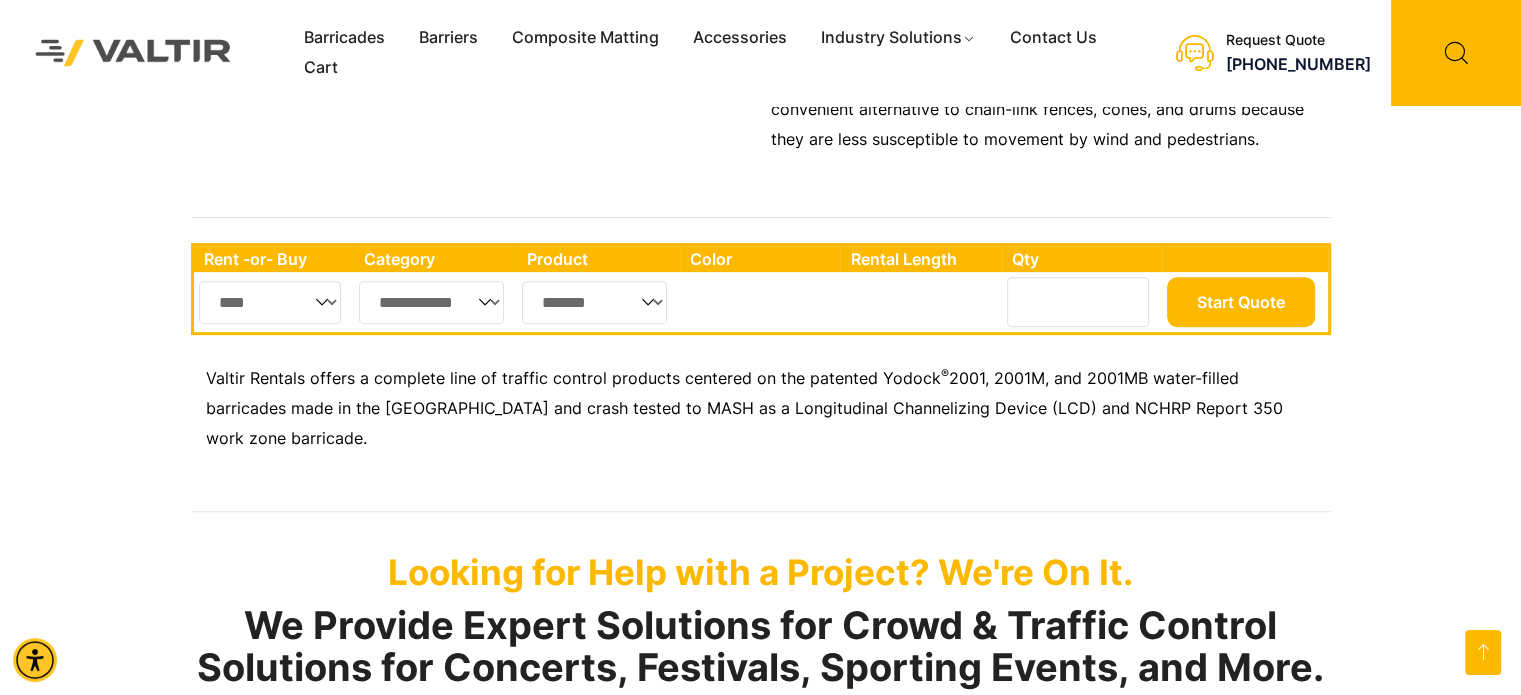 scroll, scrollTop: 800, scrollLeft: 0, axis: vertical 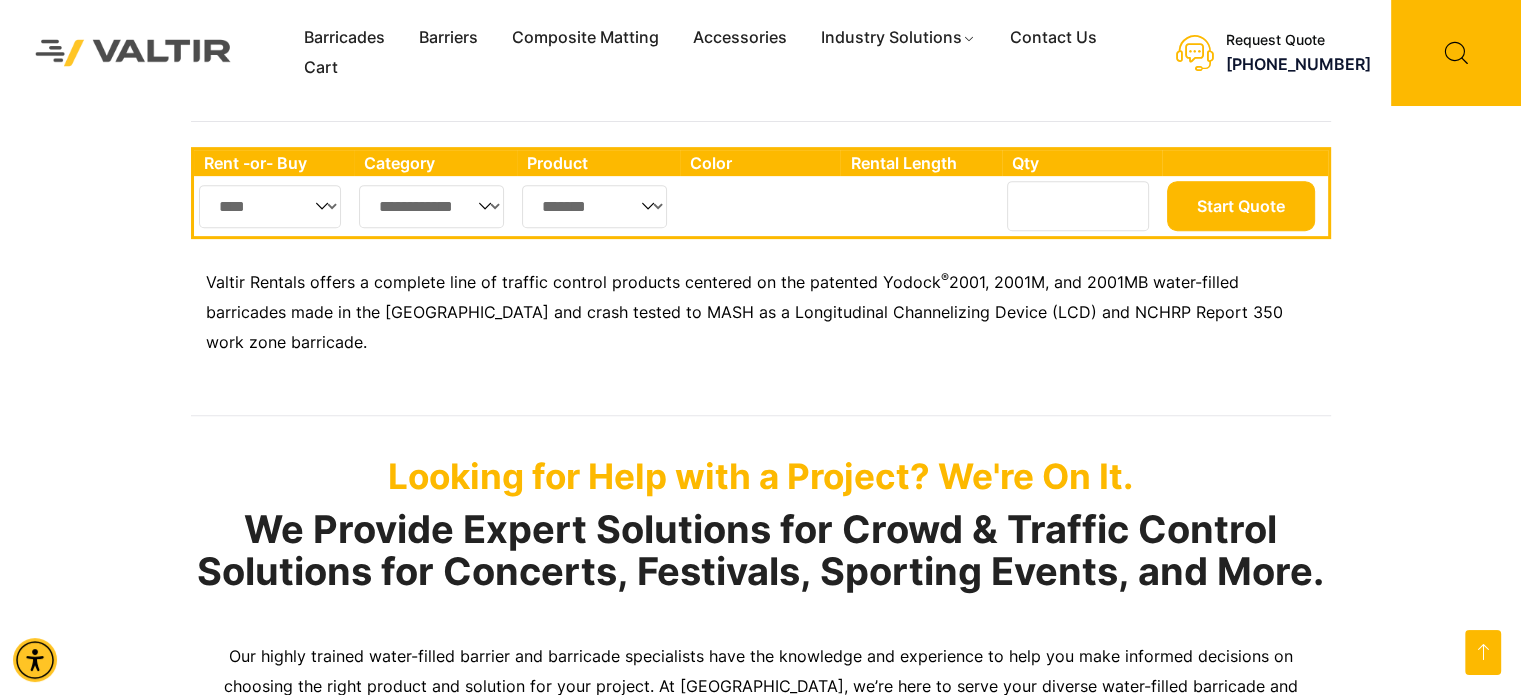 click on "**********" at bounding box center (432, 206) 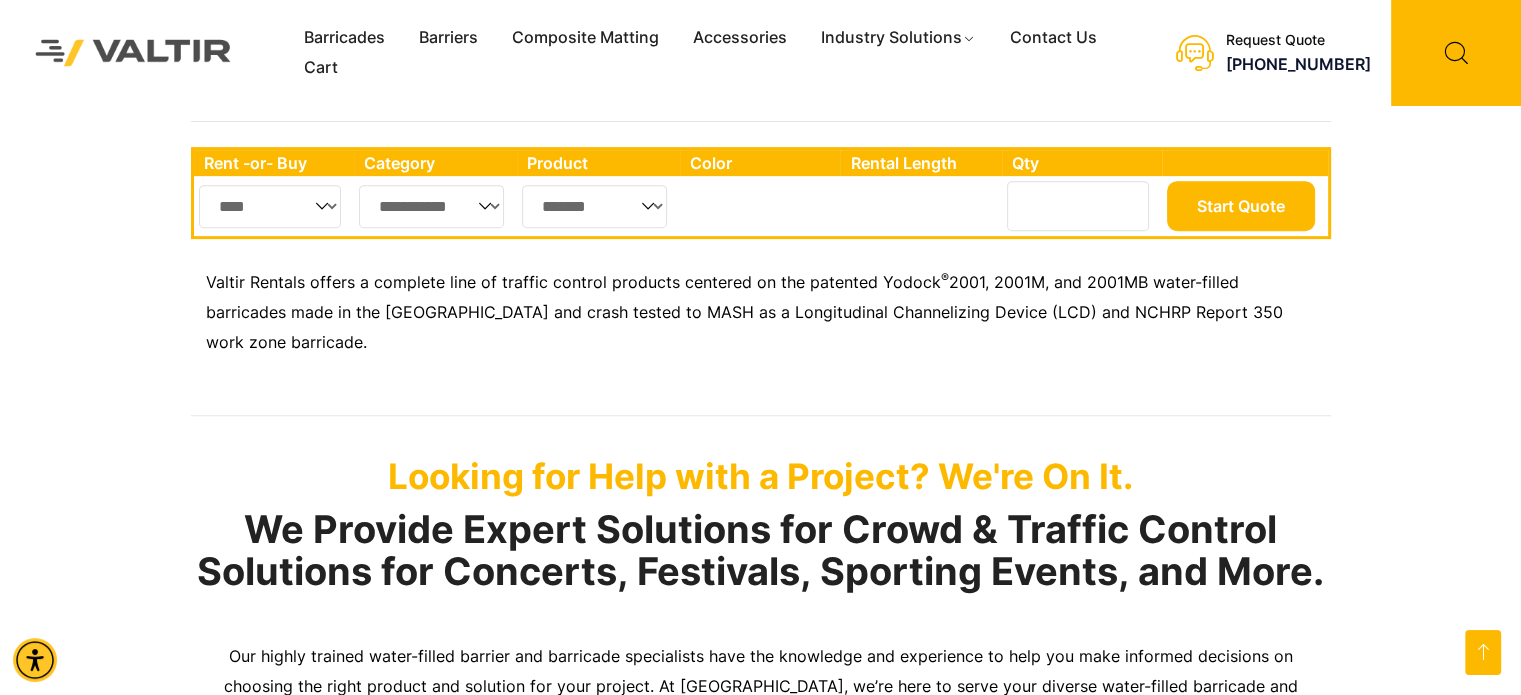 click on "**********" at bounding box center [432, 206] 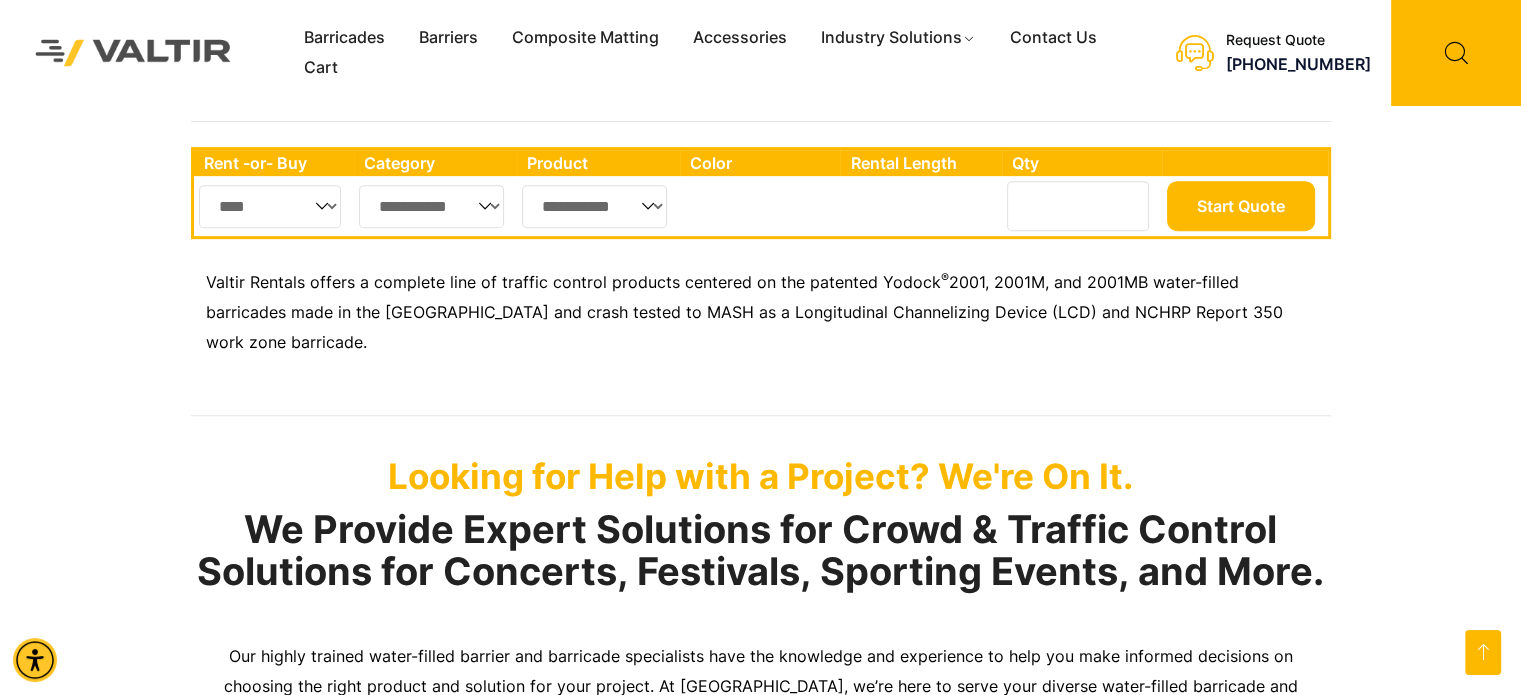click on "**********" at bounding box center (594, 206) 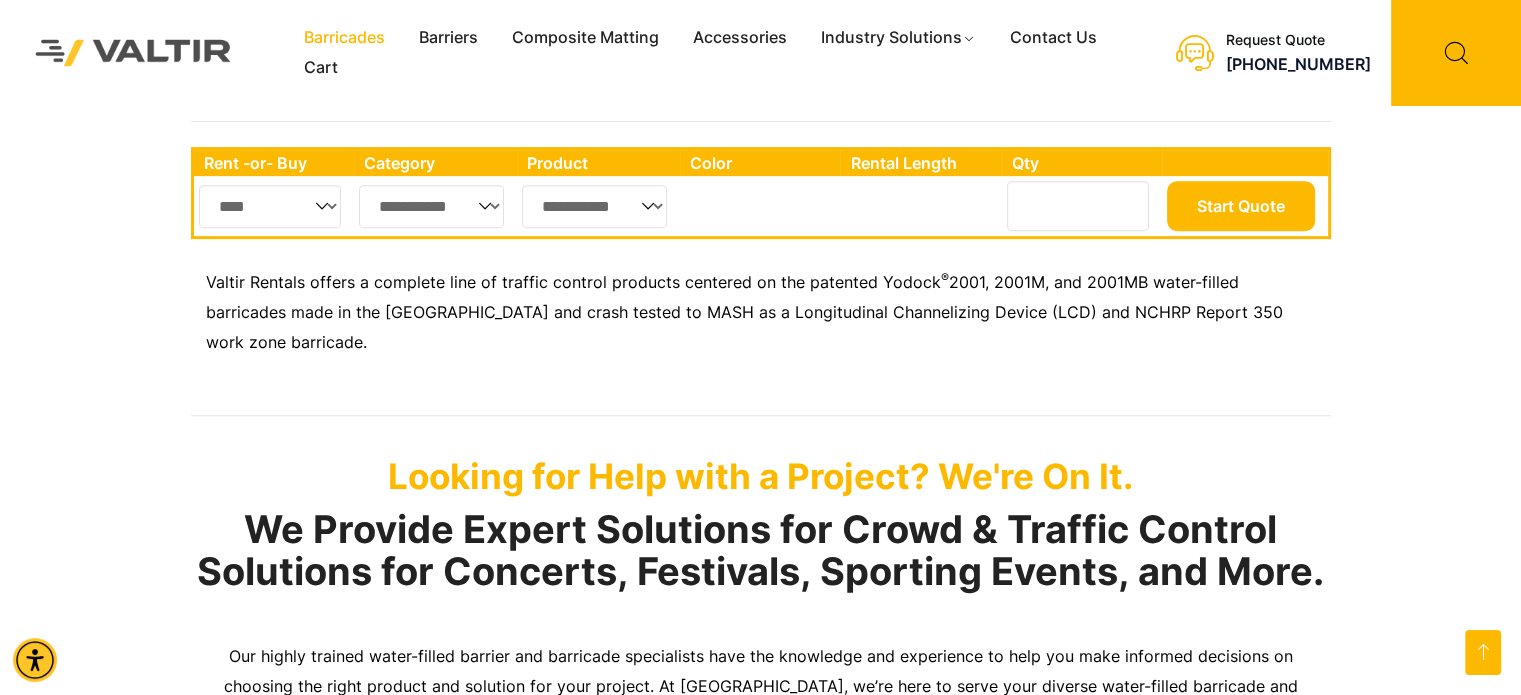 click on "Barricades" at bounding box center [344, 38] 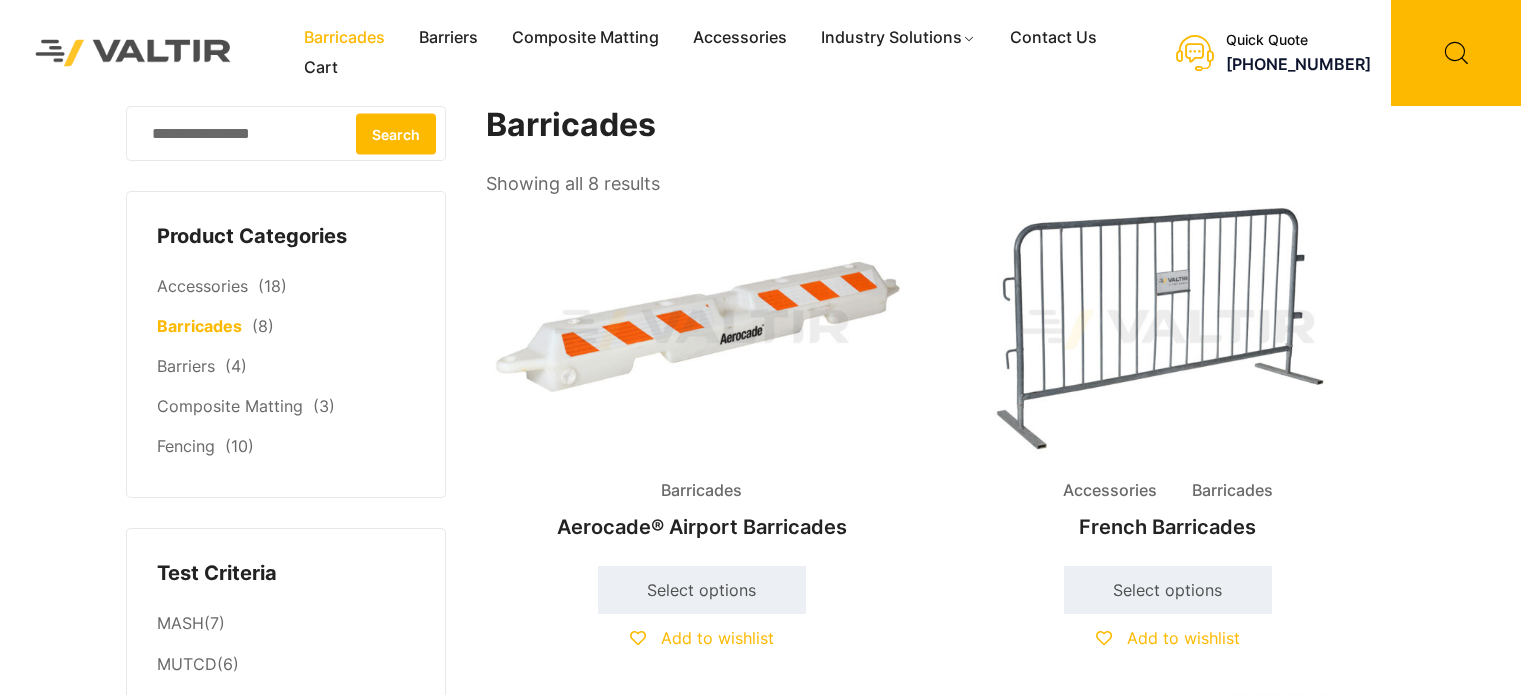 scroll, scrollTop: 0, scrollLeft: 0, axis: both 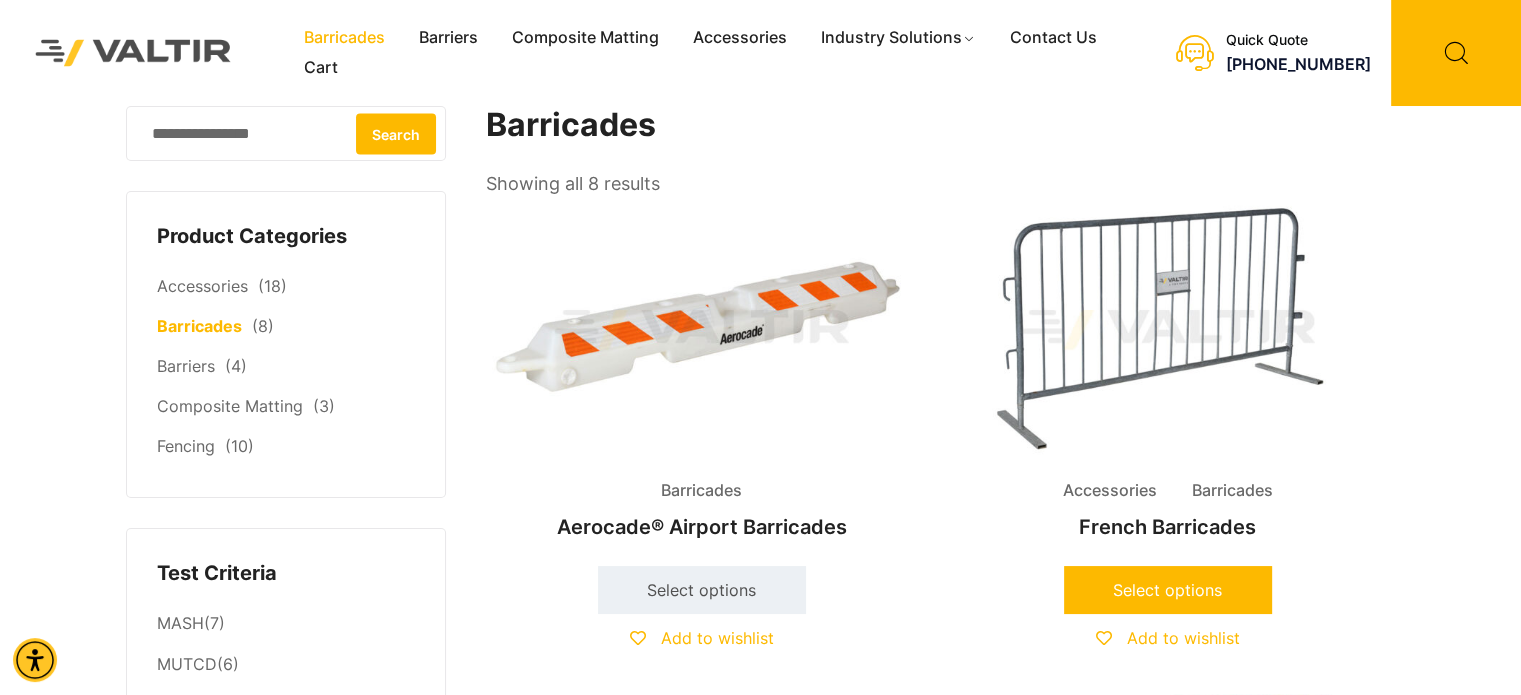 click on "Select options" at bounding box center (1168, 590) 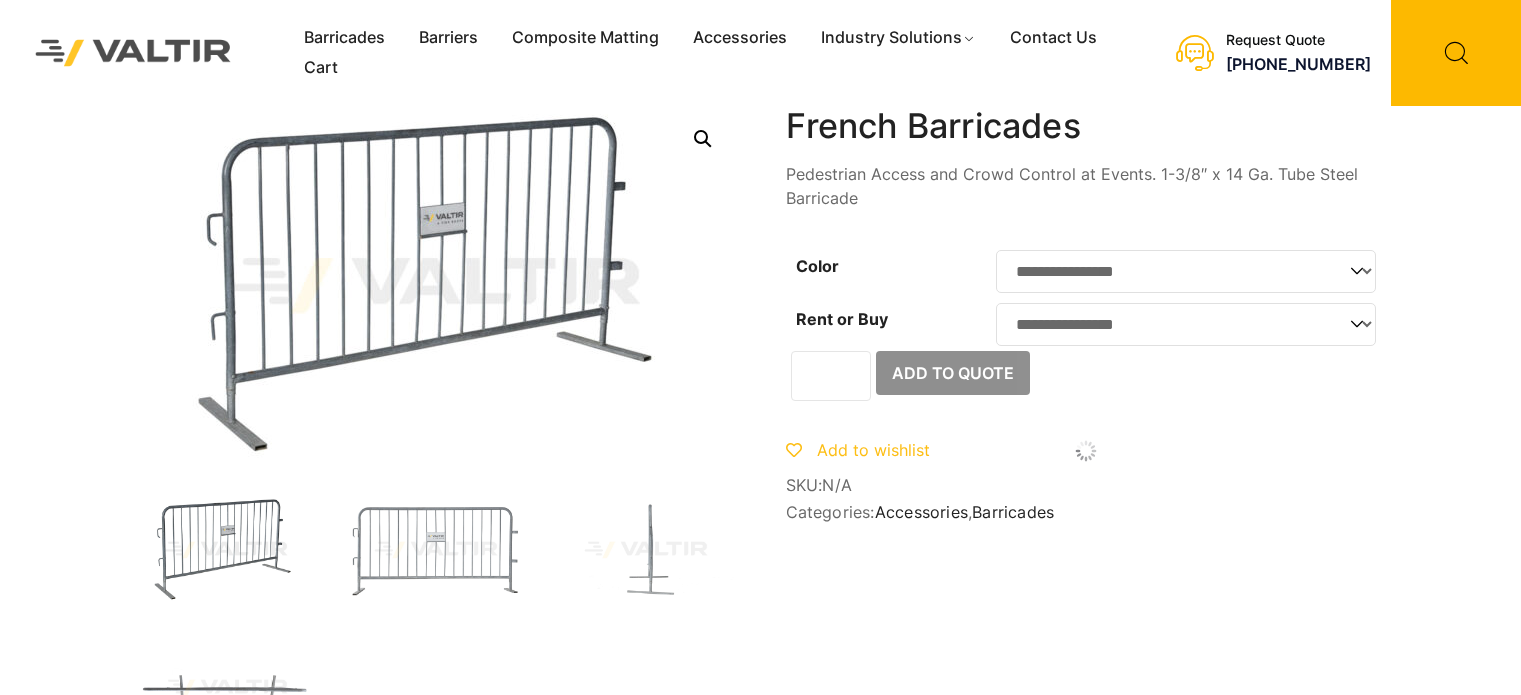 scroll, scrollTop: 0, scrollLeft: 0, axis: both 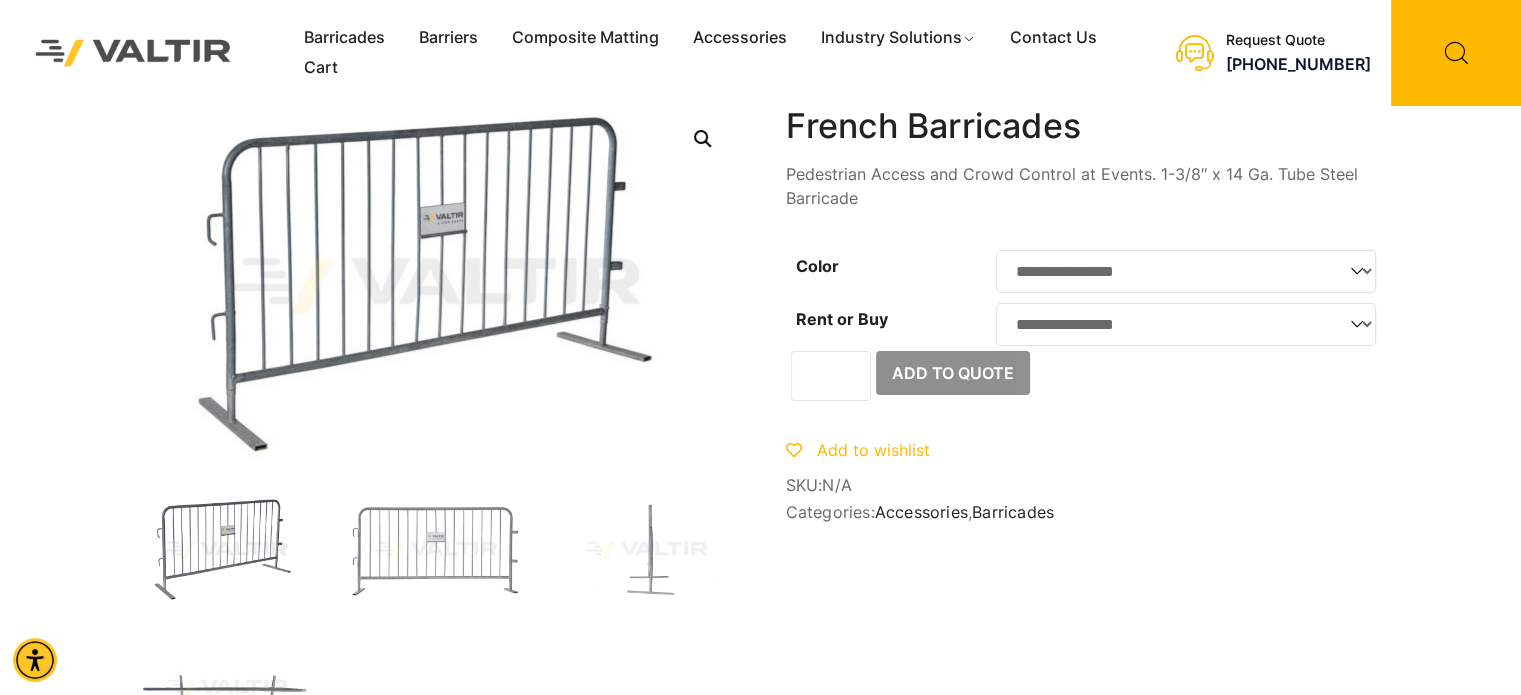click on "**********" 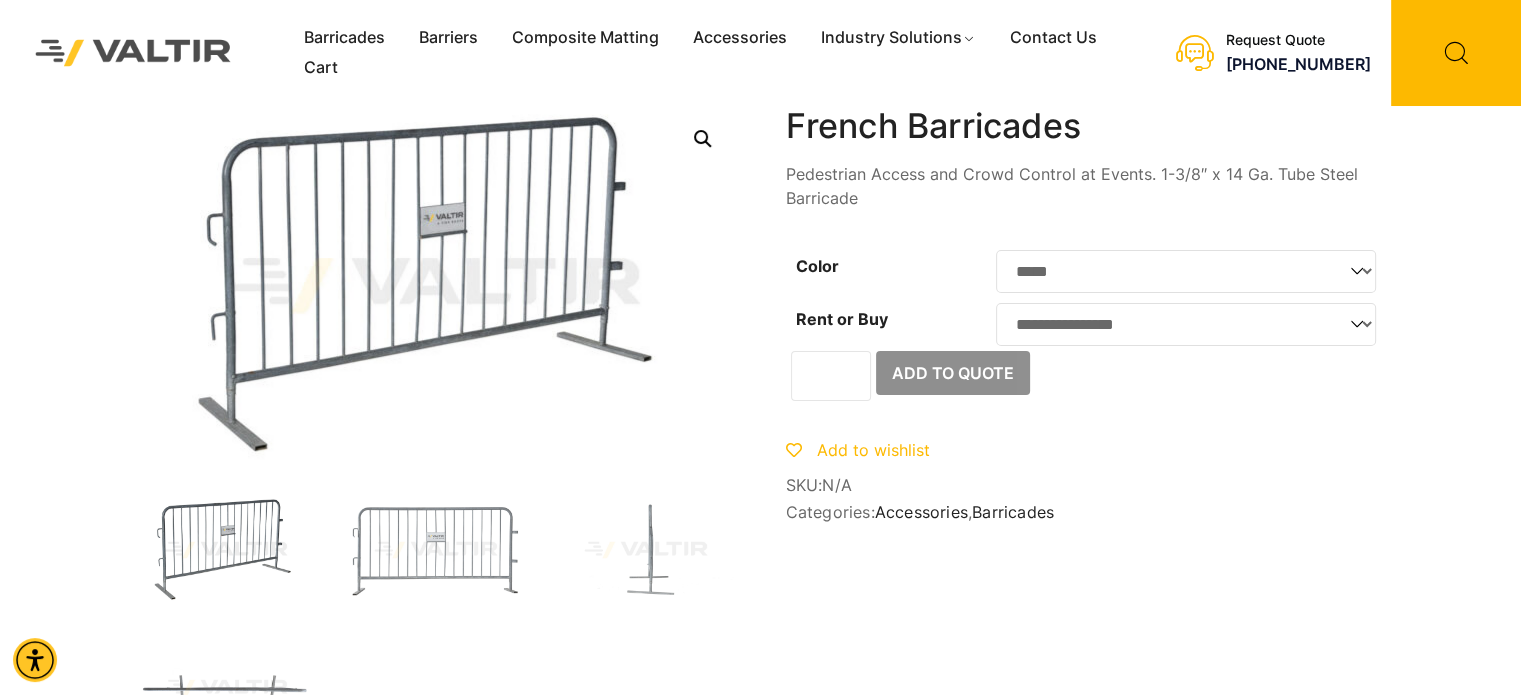 click on "**********" 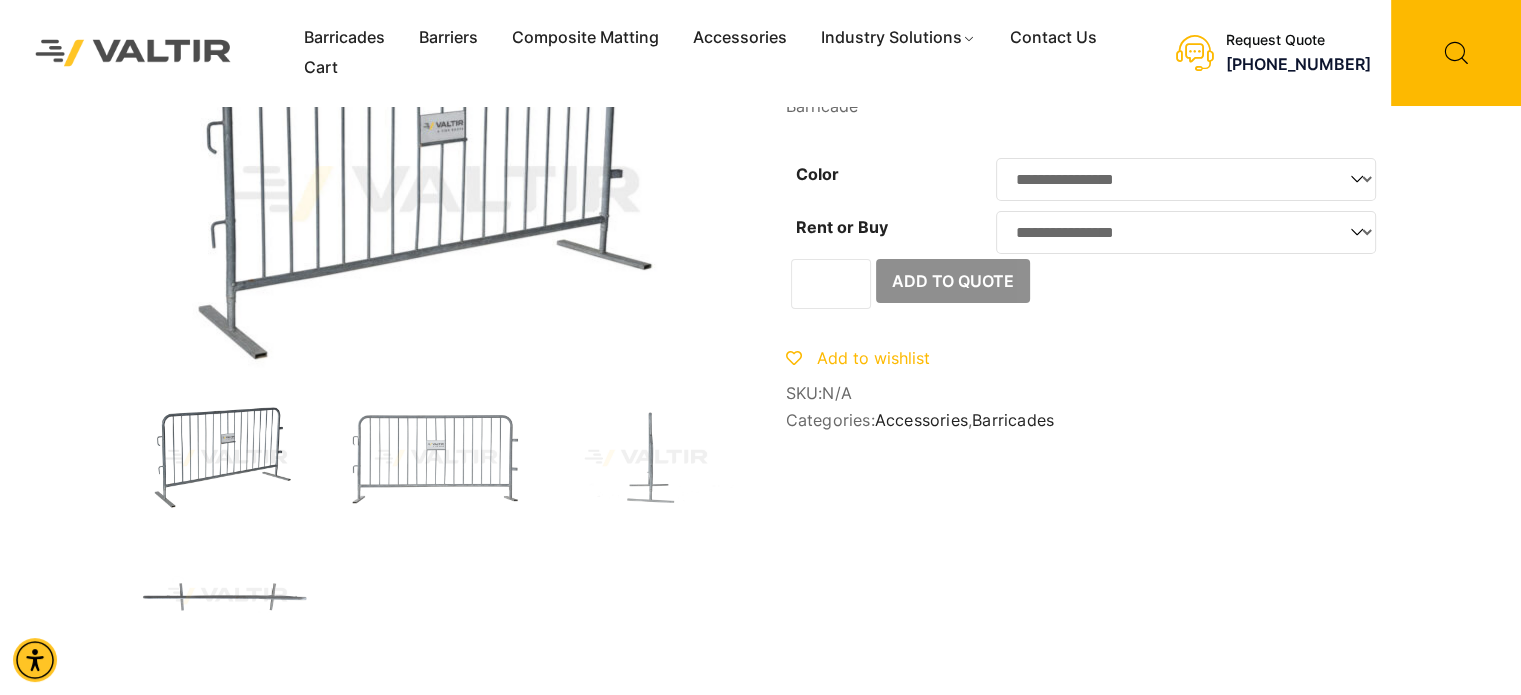 scroll, scrollTop: 300, scrollLeft: 0, axis: vertical 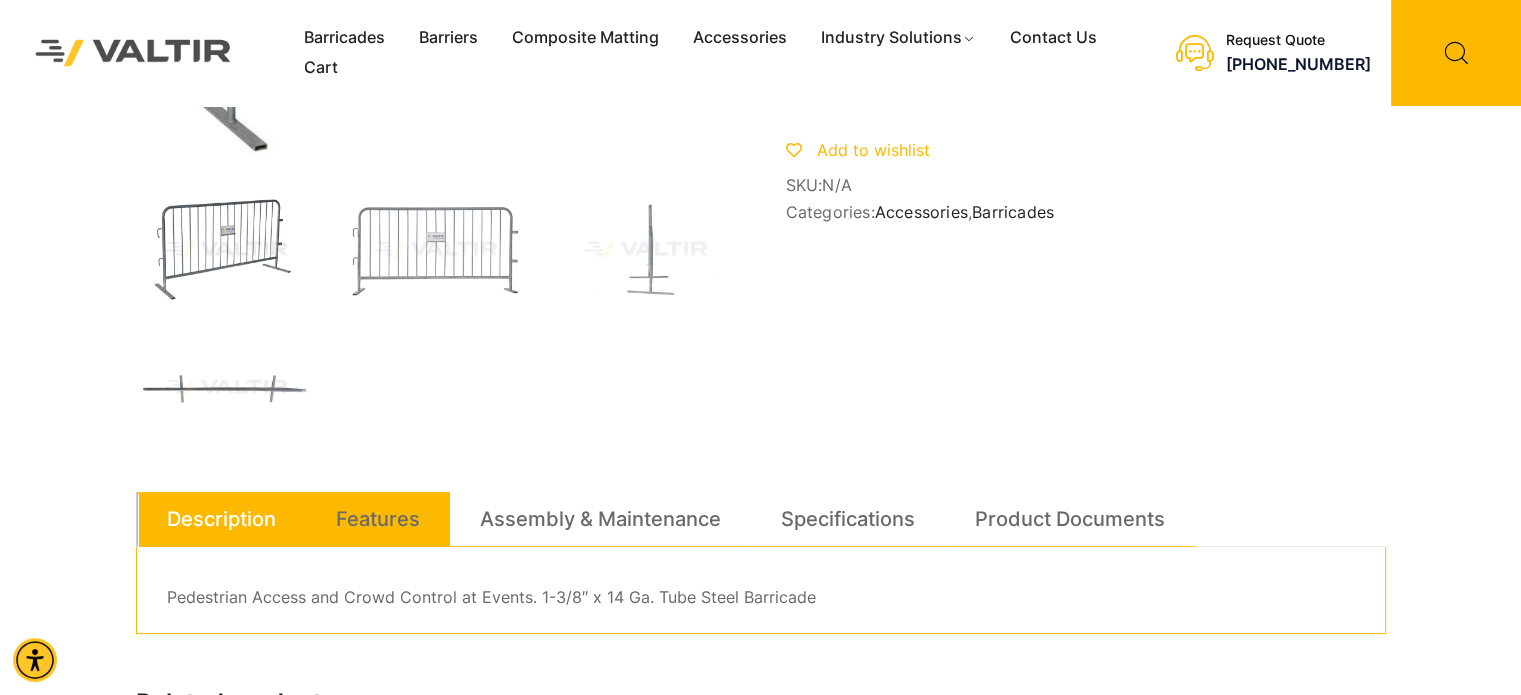 click on "Features" at bounding box center [378, 519] 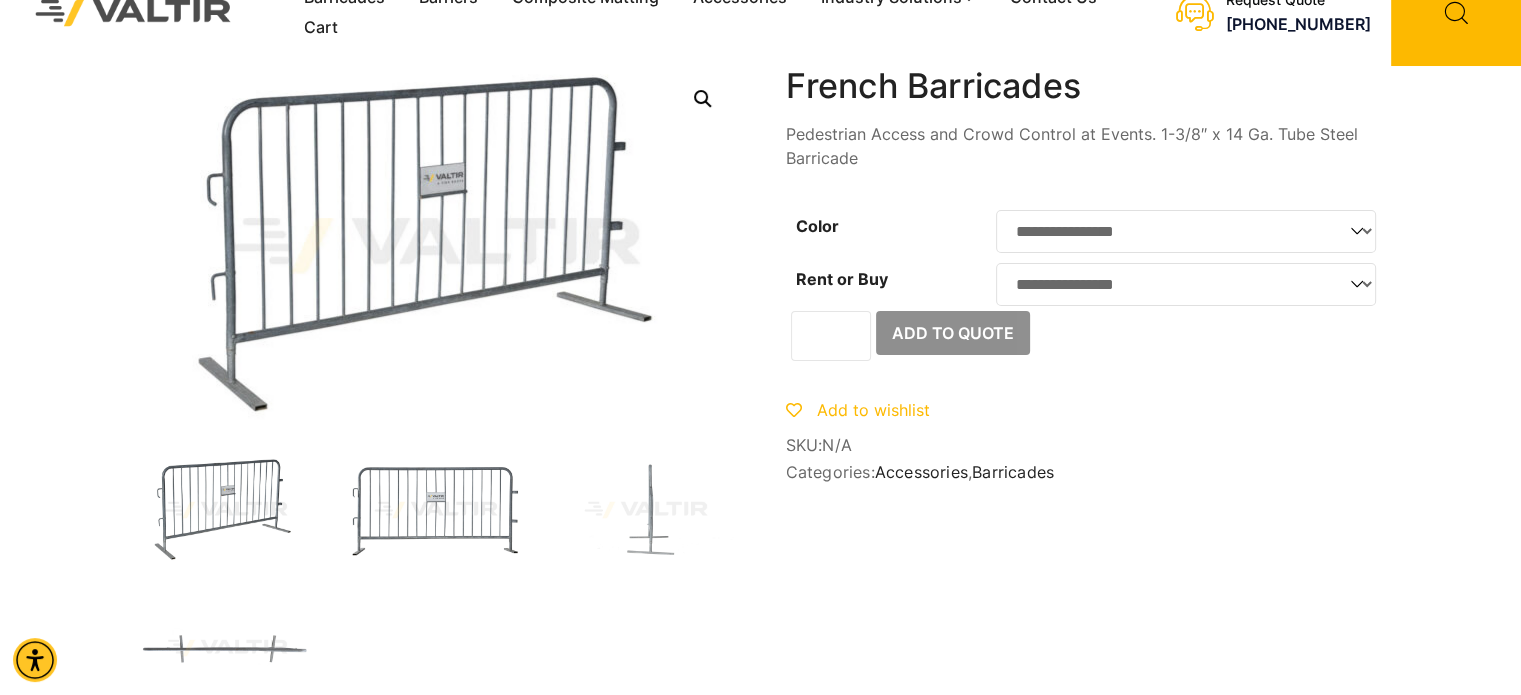 scroll, scrollTop: 0, scrollLeft: 0, axis: both 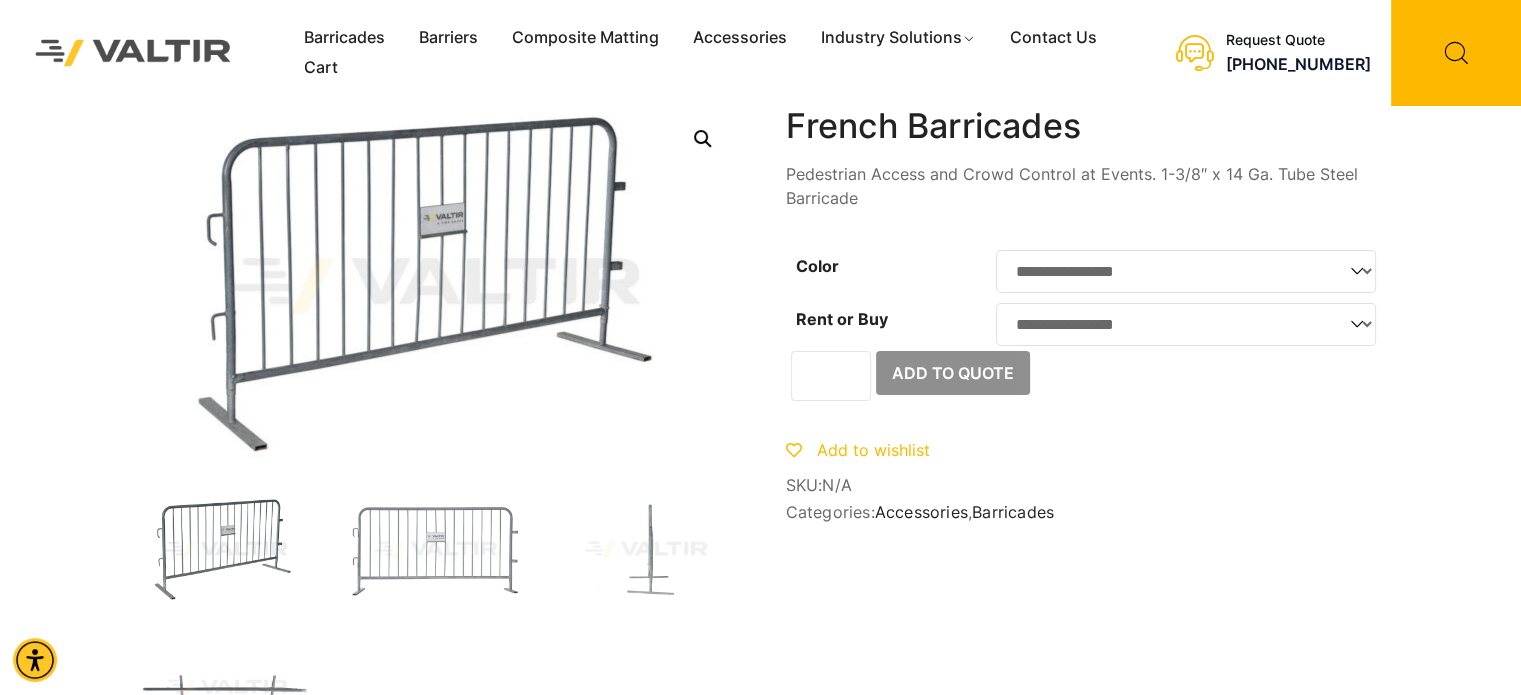 click on "**********" 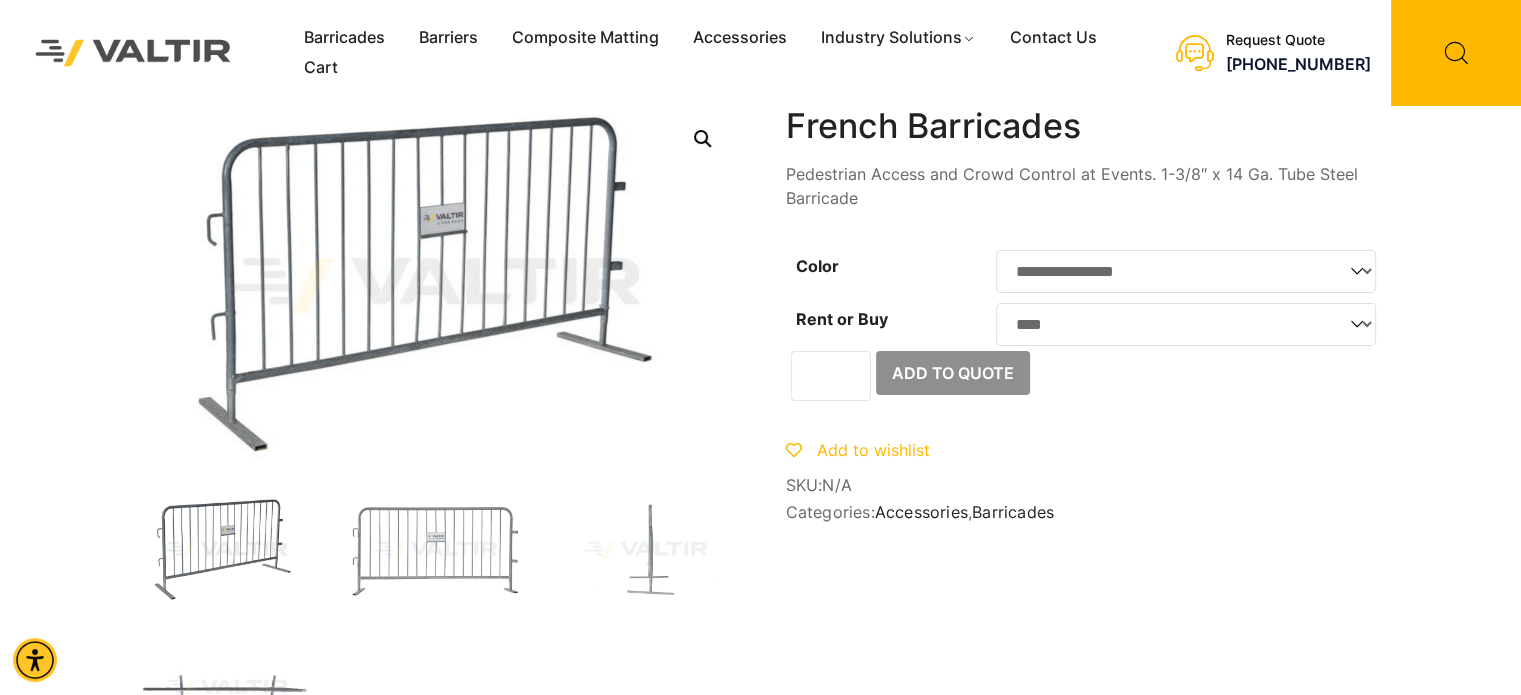 click on "**********" 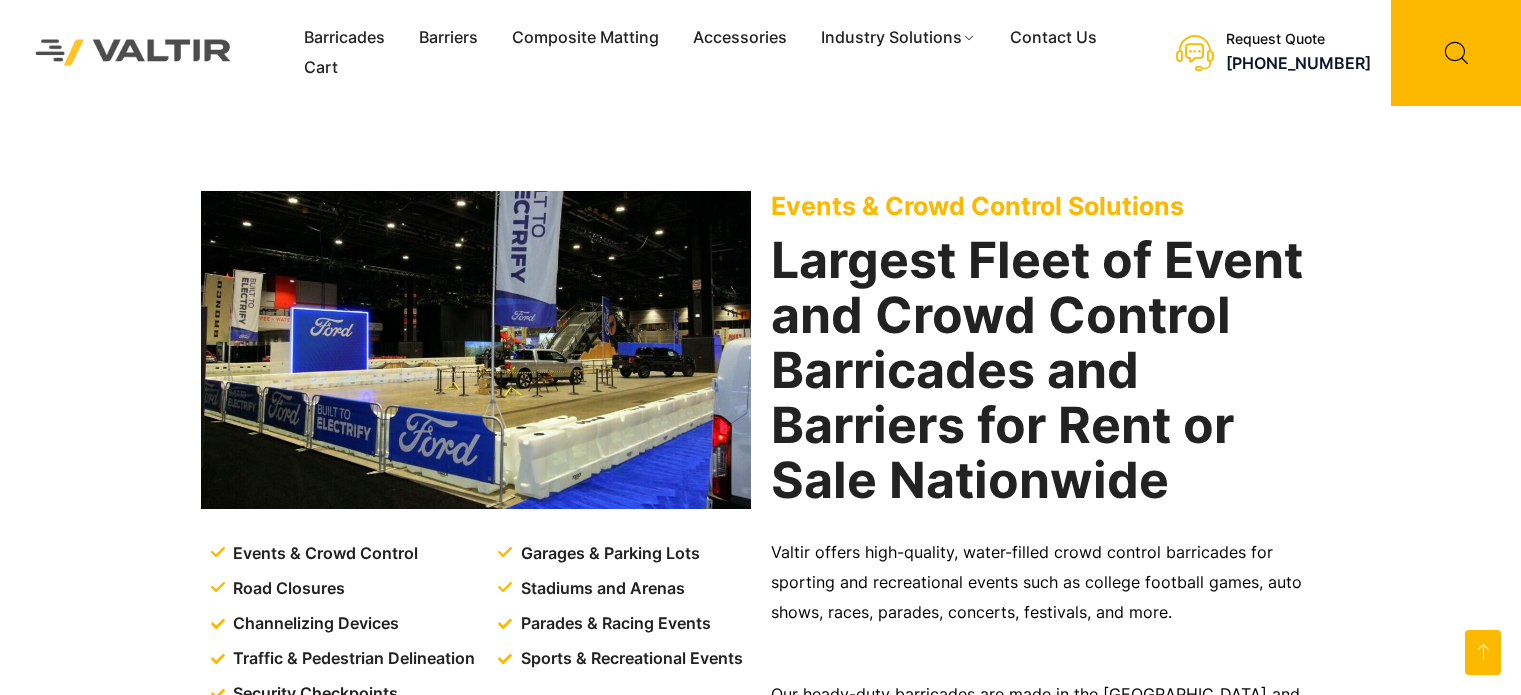 select on "**" 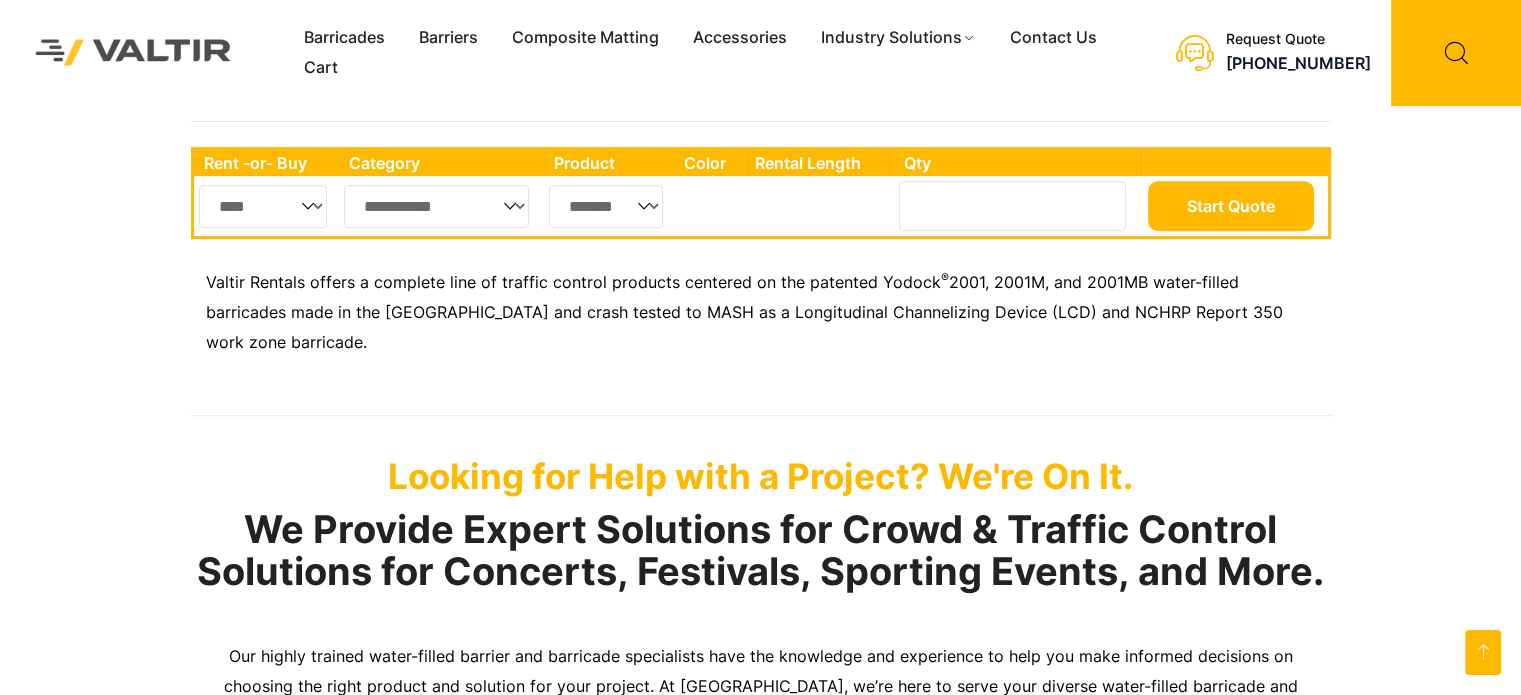 scroll, scrollTop: 0, scrollLeft: 0, axis: both 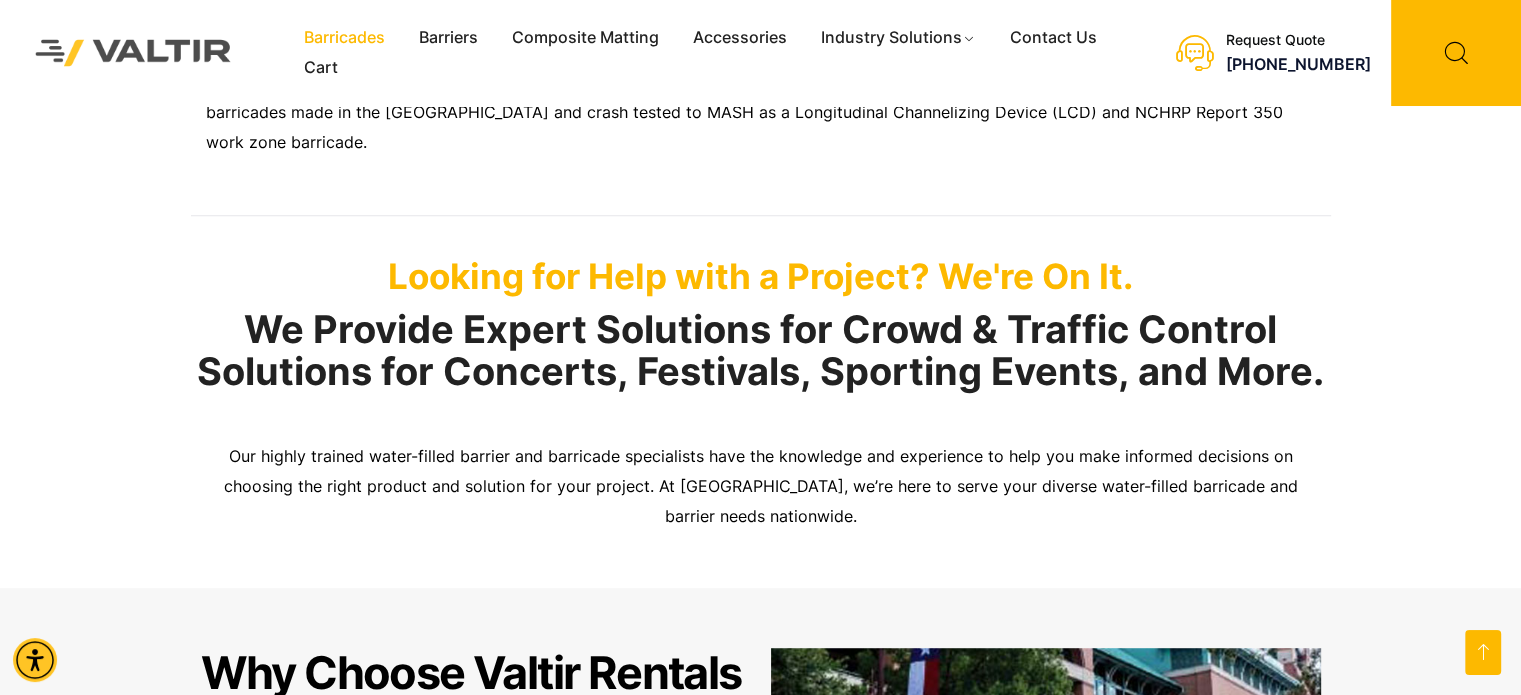 click on "Barricades" at bounding box center (344, 38) 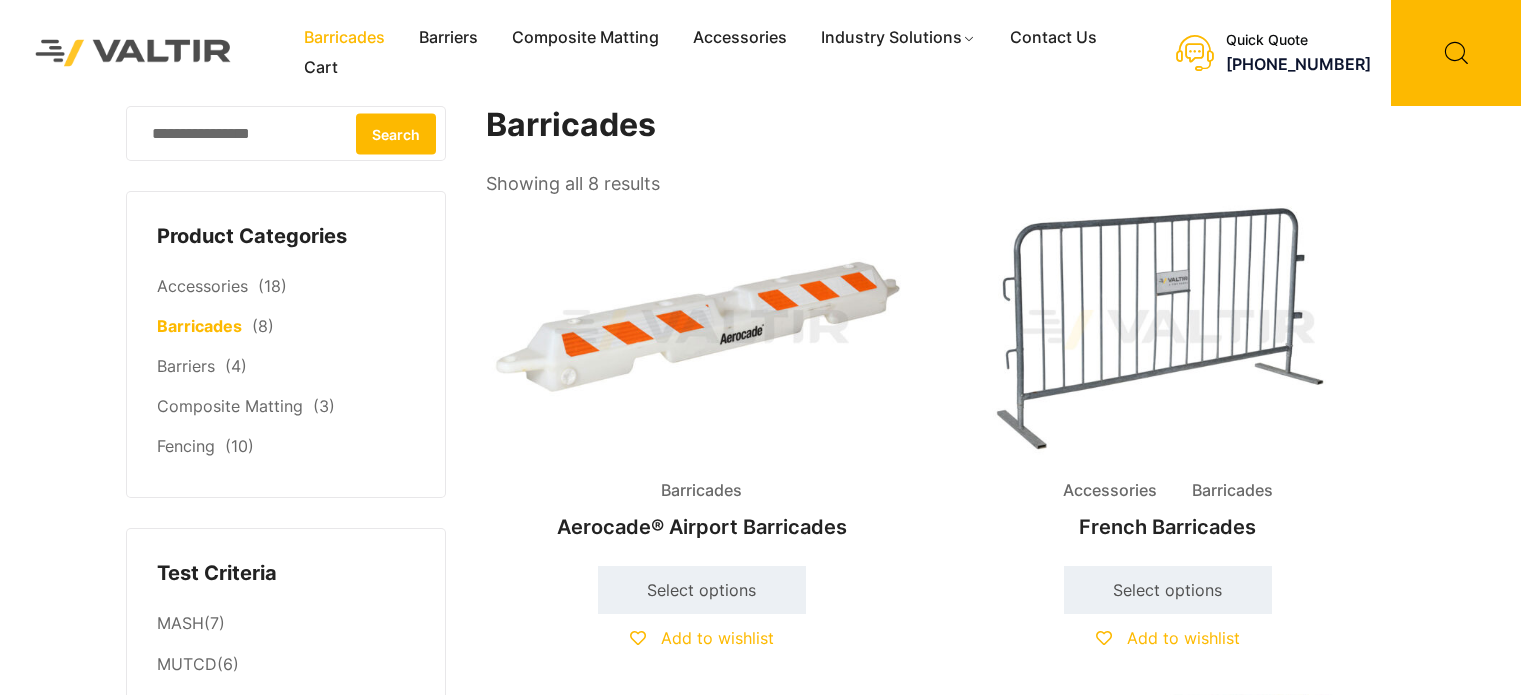scroll, scrollTop: 0, scrollLeft: 0, axis: both 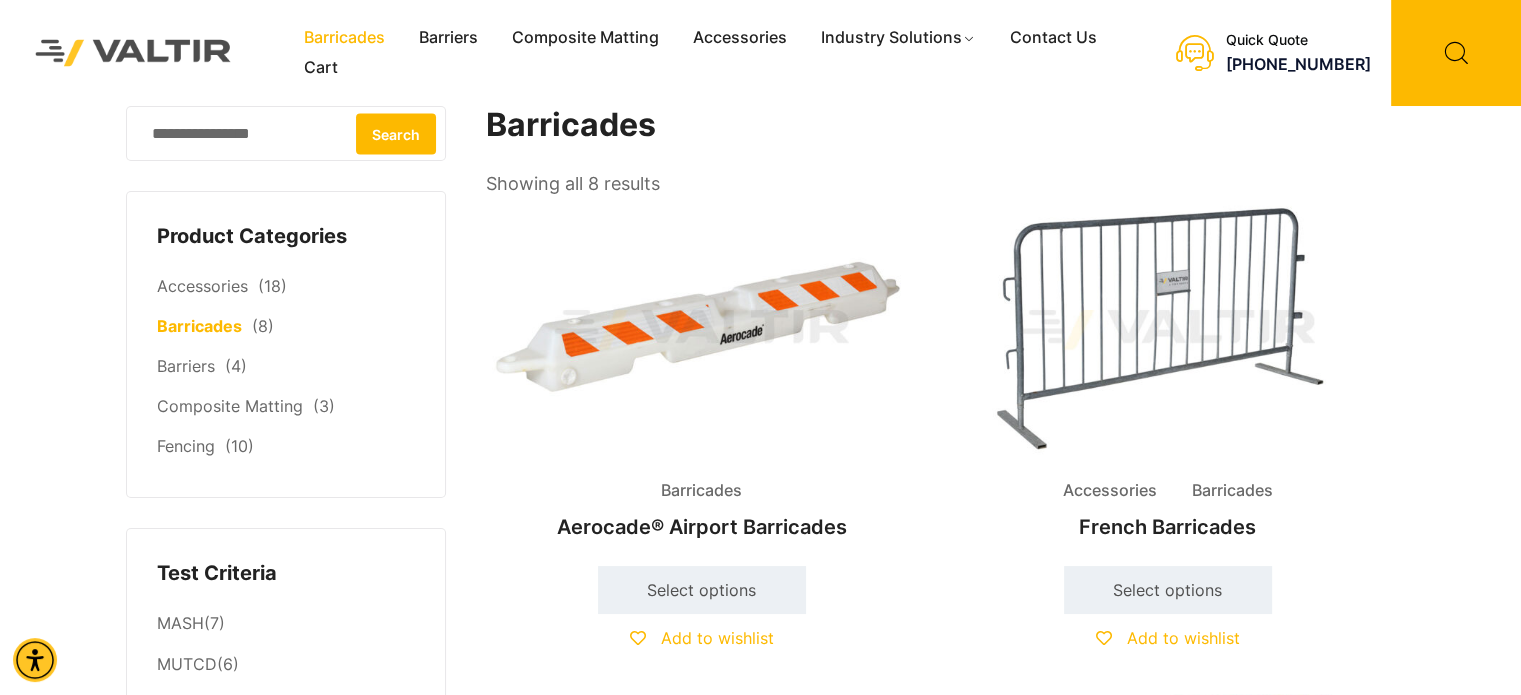 click at bounding box center (1168, 329) 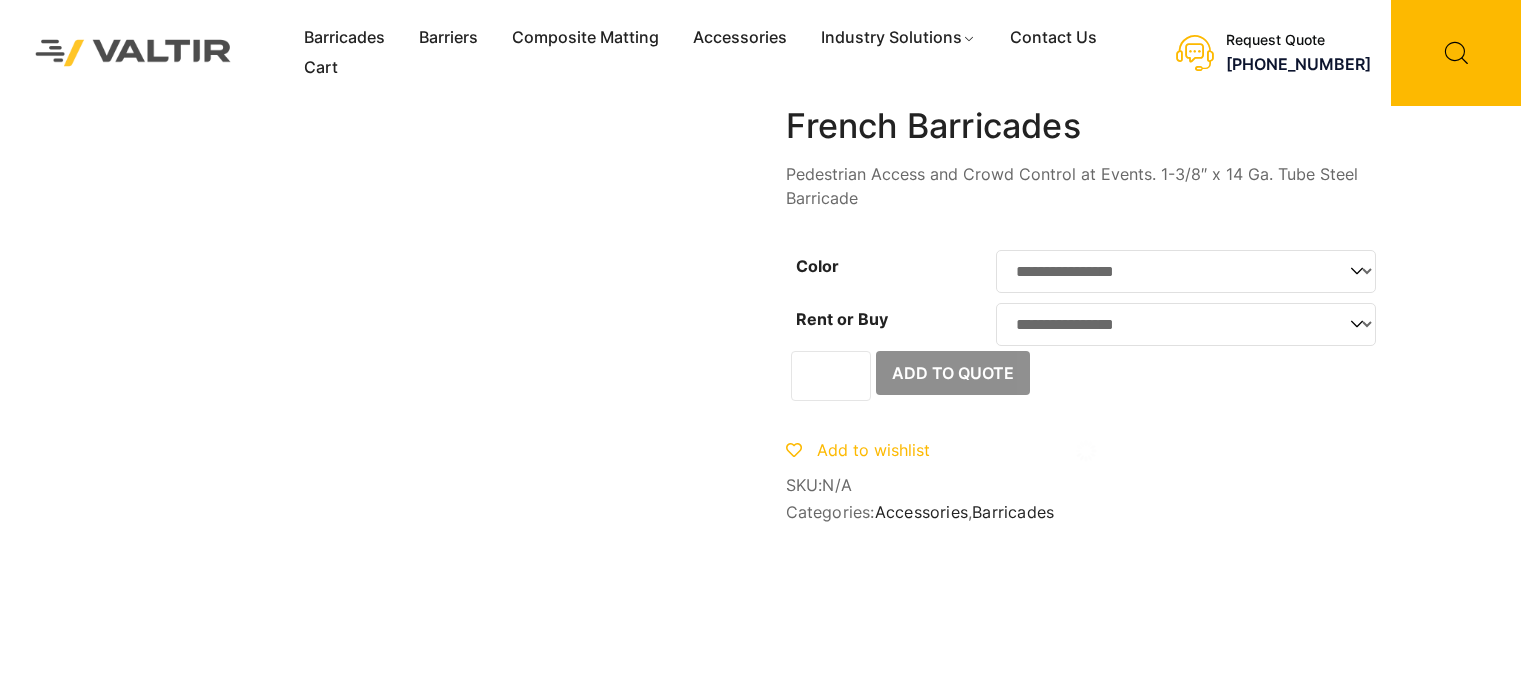 scroll, scrollTop: 0, scrollLeft: 0, axis: both 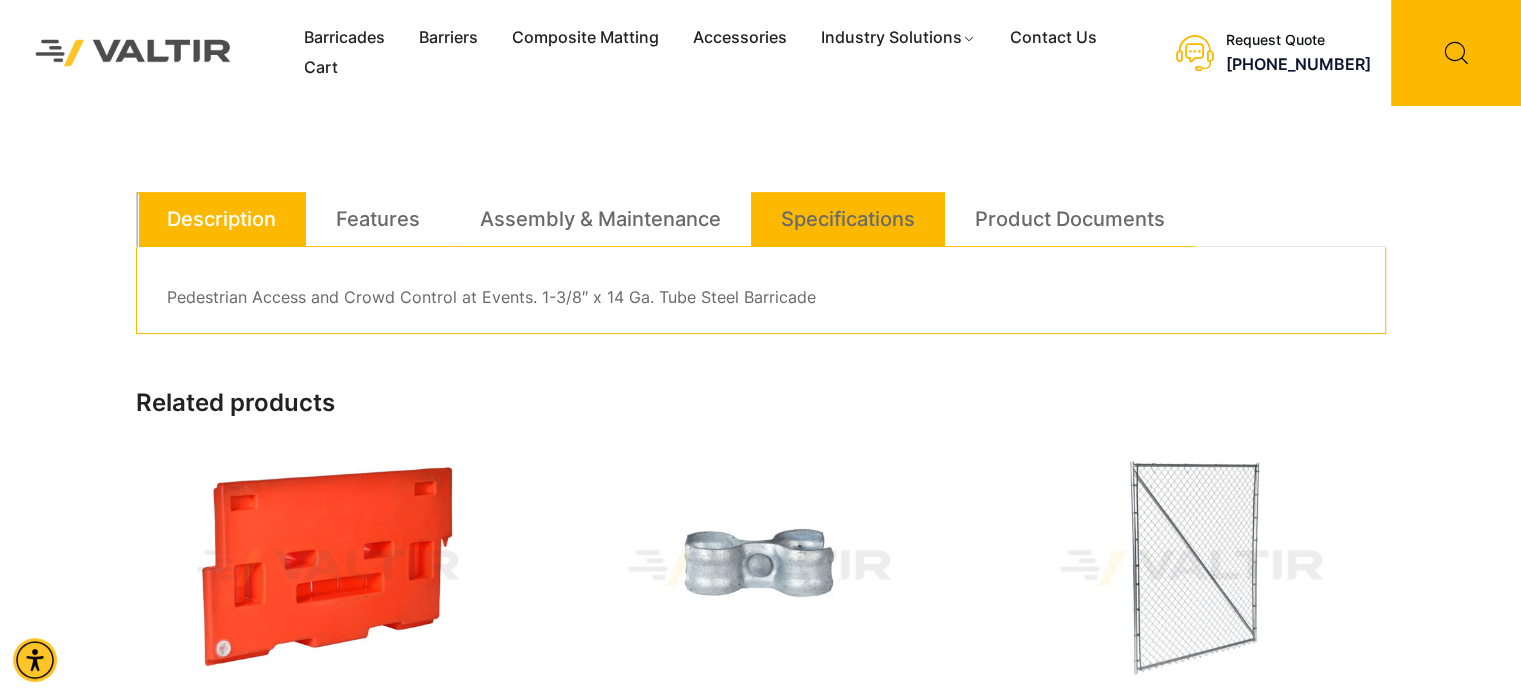 click on "Specifications" at bounding box center (848, 219) 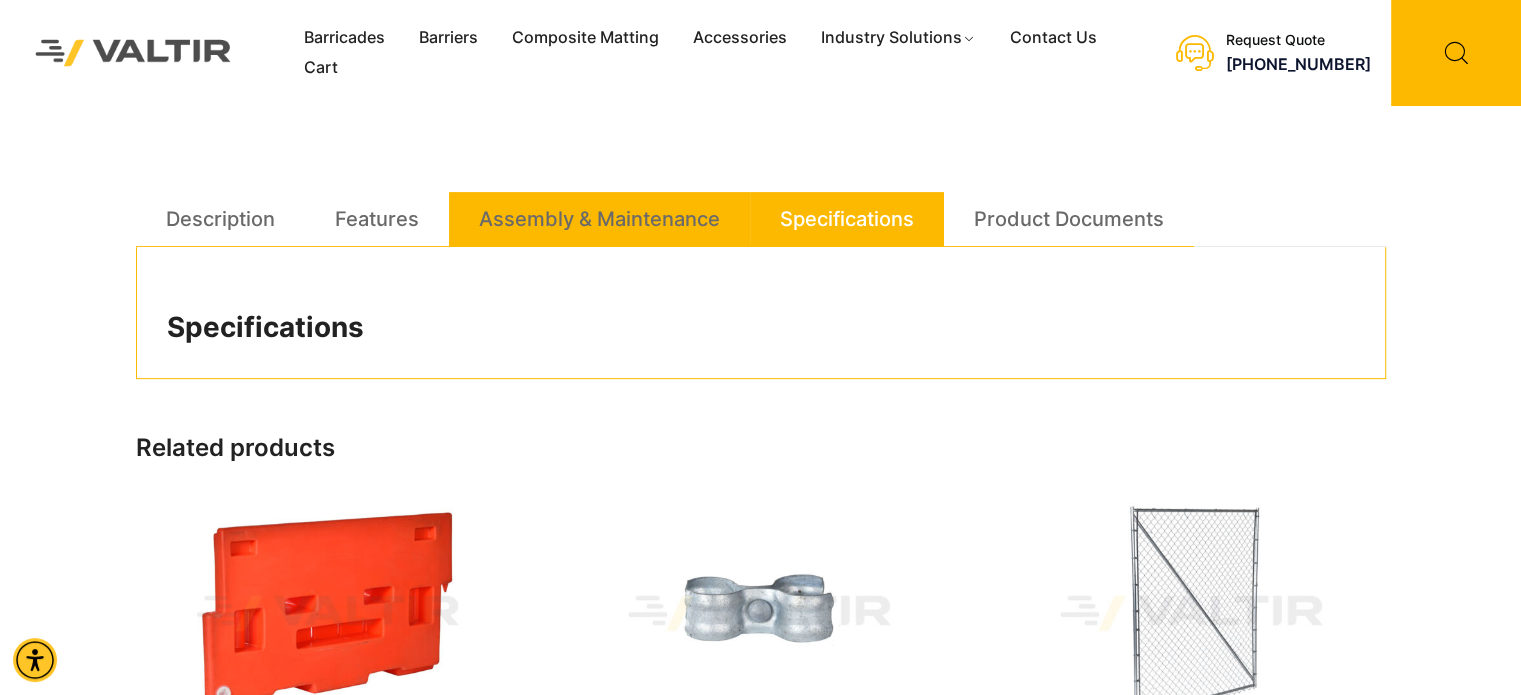 click on "Assembly & Maintenance" at bounding box center [599, 219] 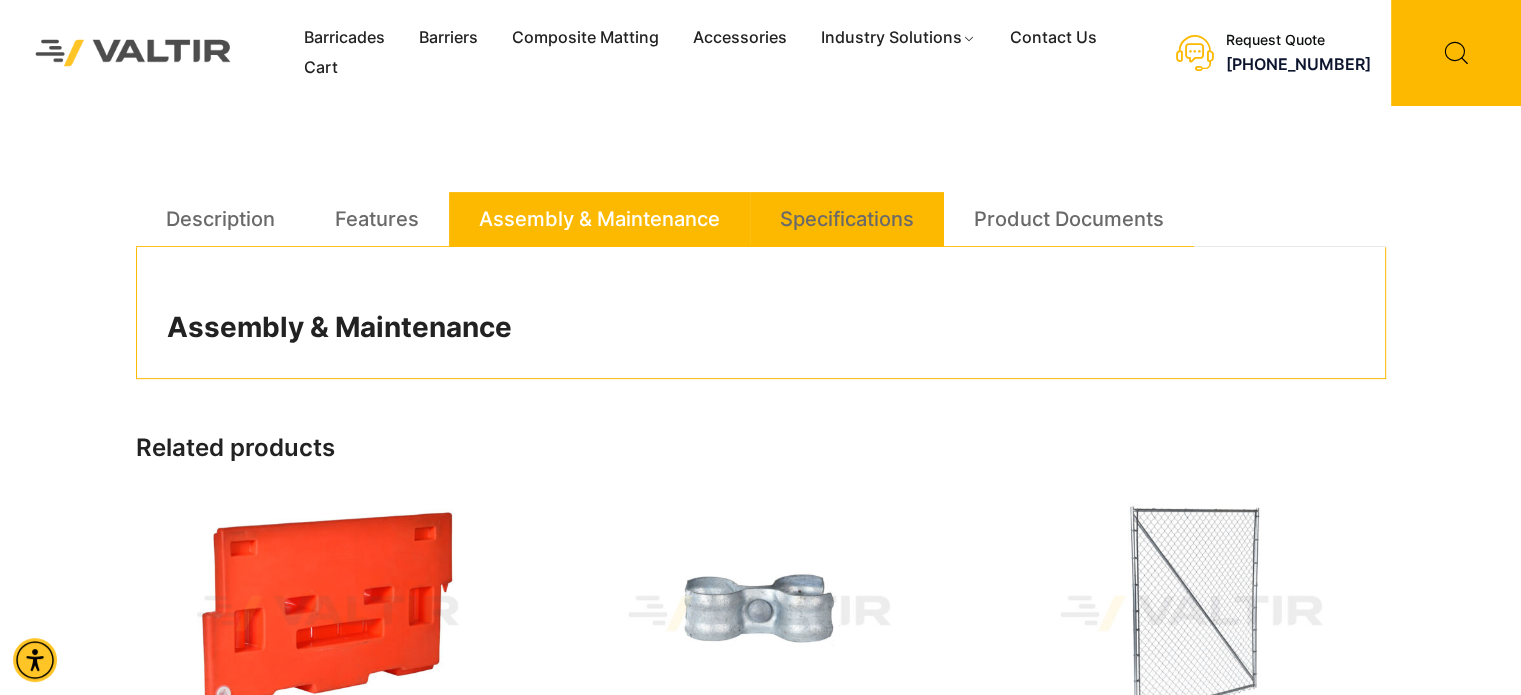 click on "Specifications" at bounding box center (847, 219) 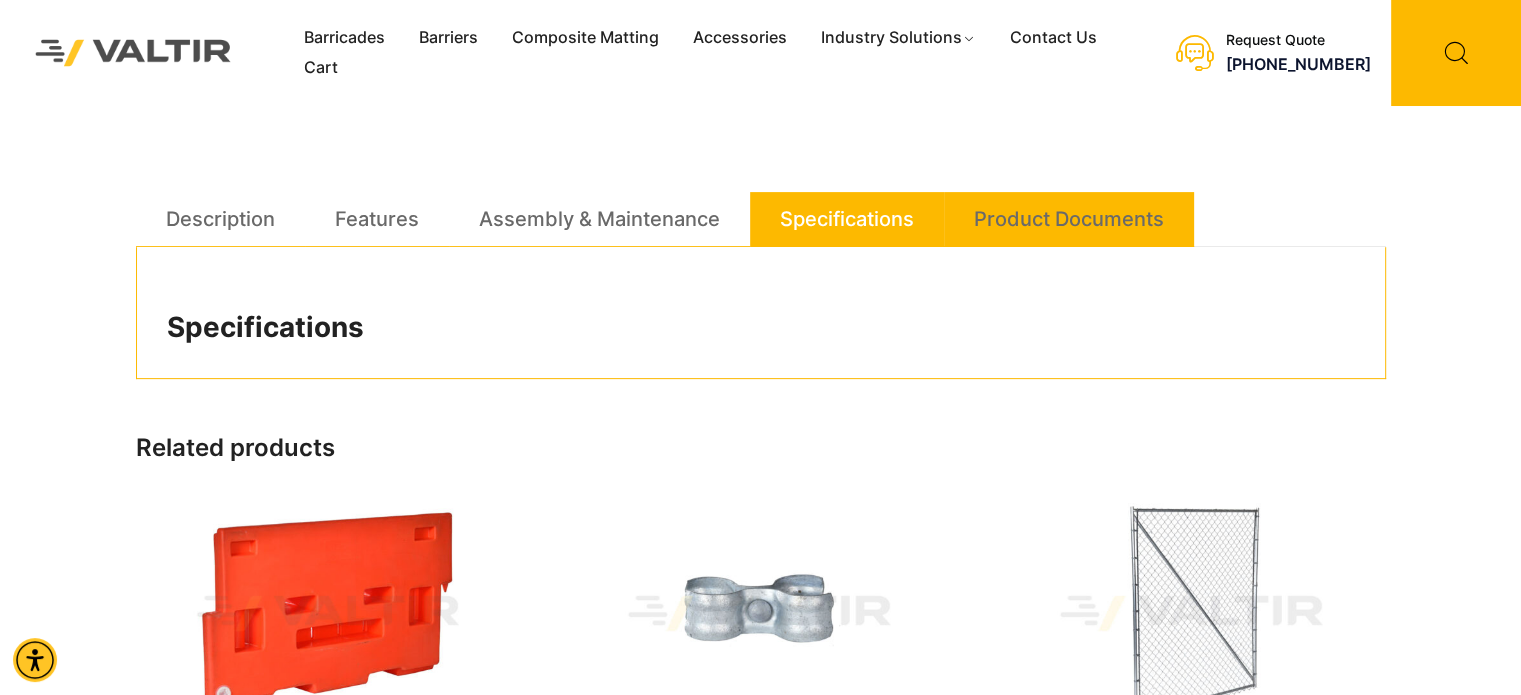 click on "Product Documents" at bounding box center (1069, 219) 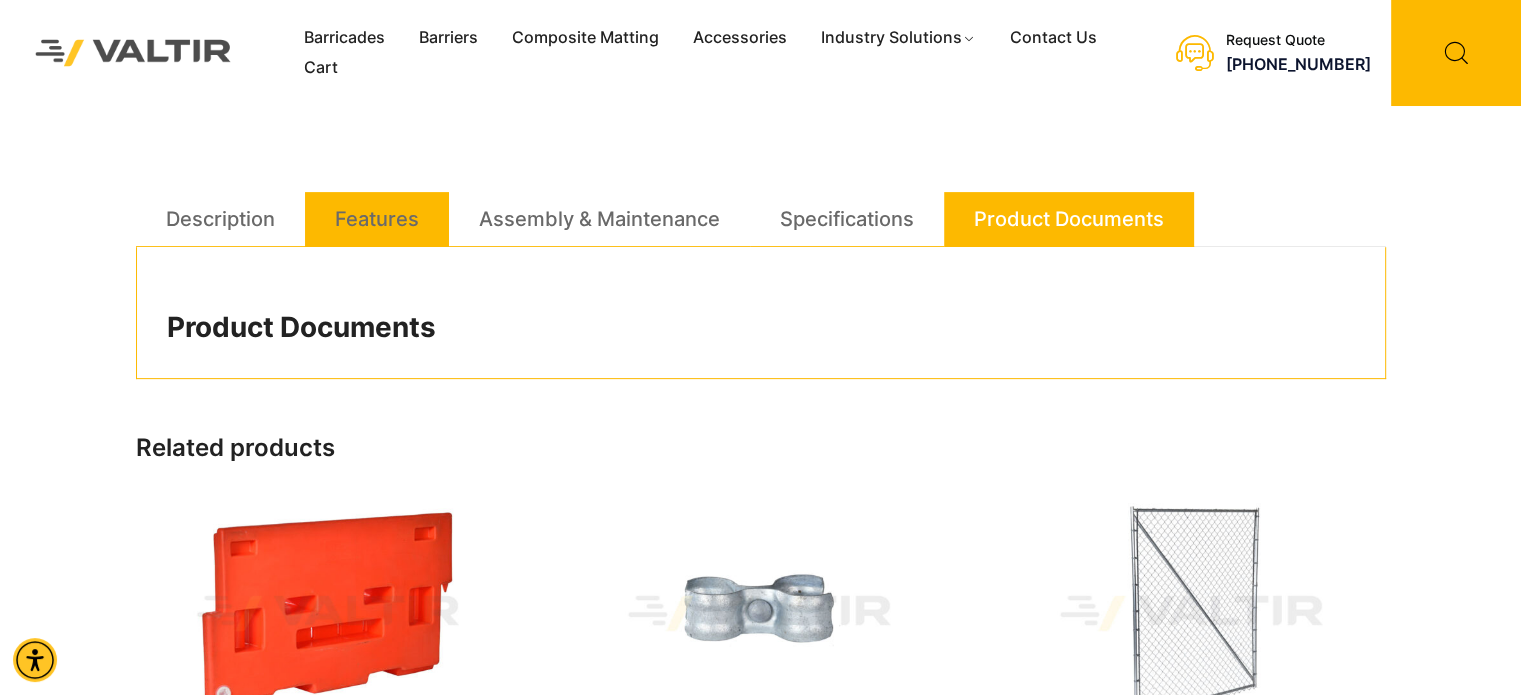 click on "Features" at bounding box center [377, 219] 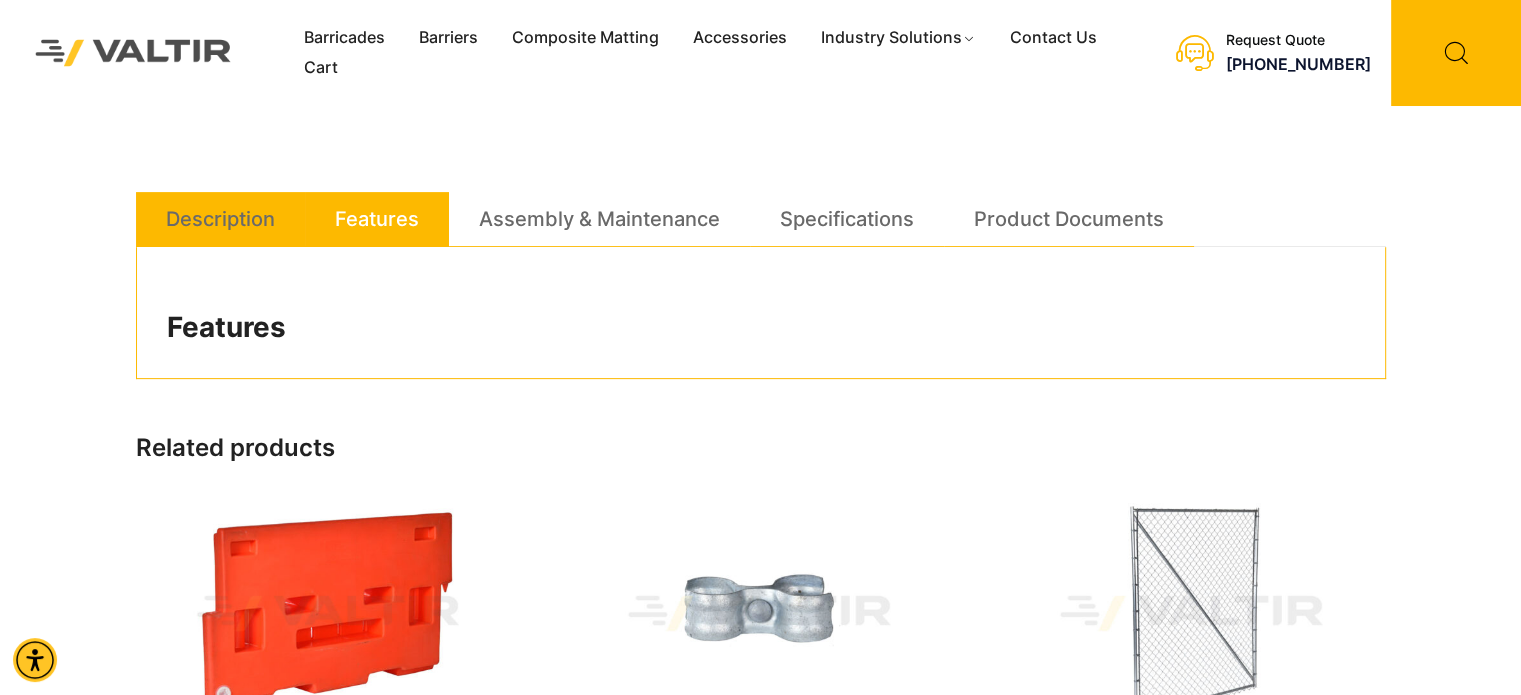 click on "Description" at bounding box center [220, 219] 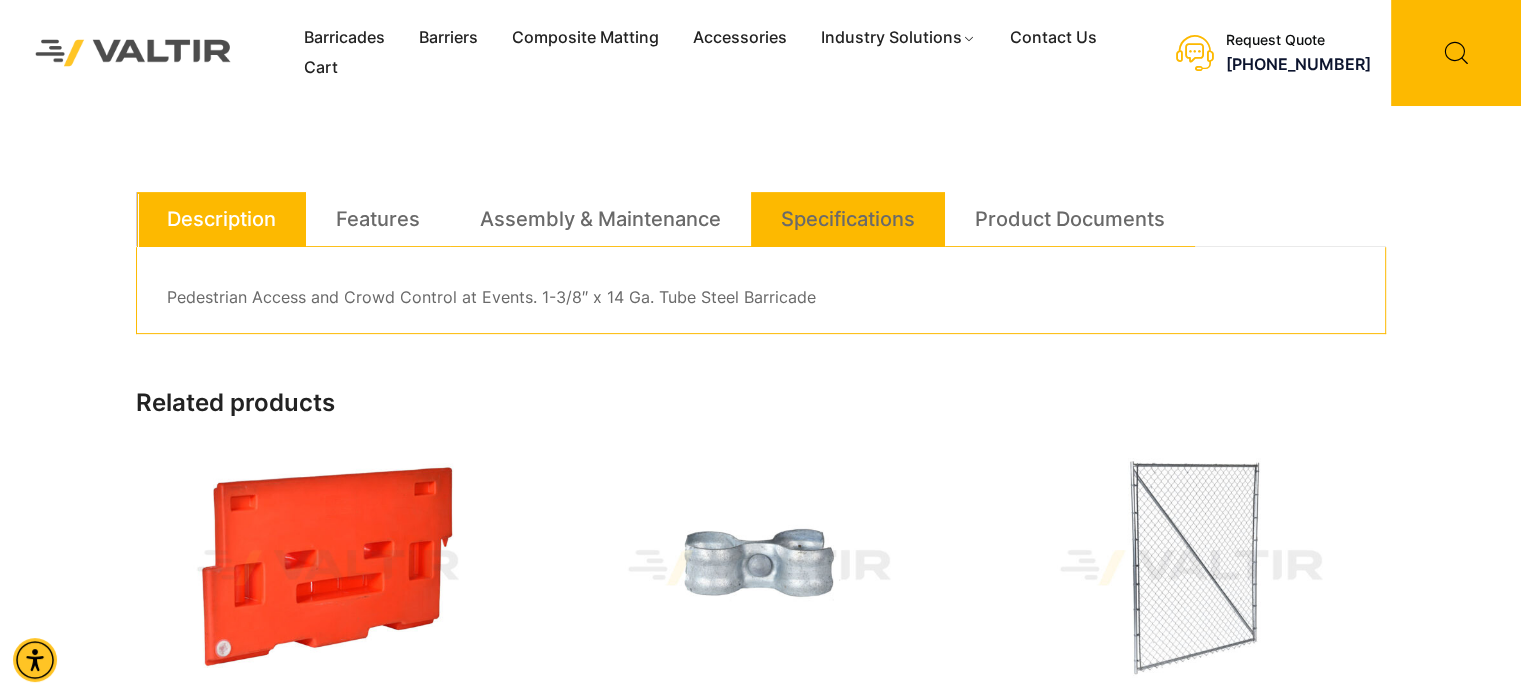 click on "Specifications" at bounding box center [848, 219] 